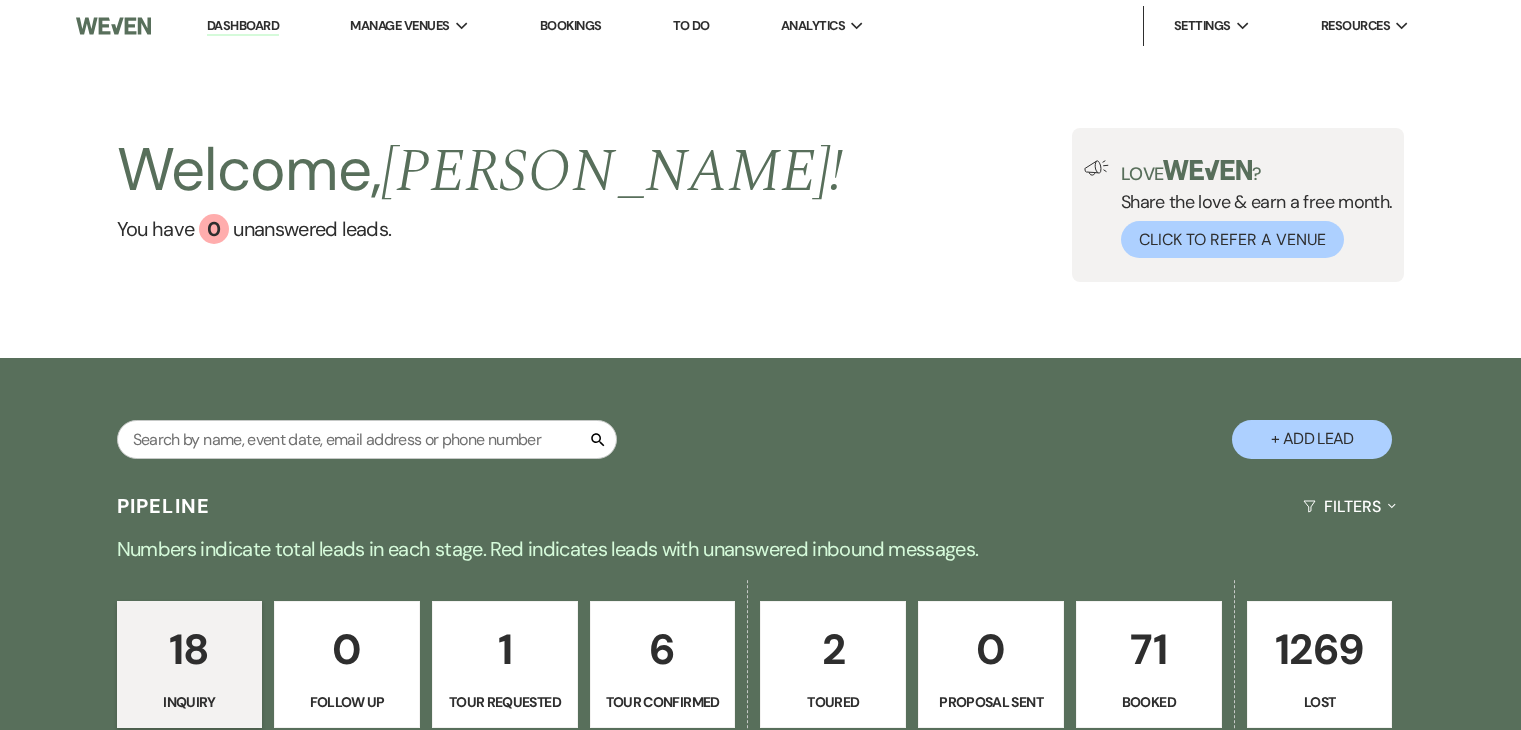 scroll, scrollTop: 0, scrollLeft: 0, axis: both 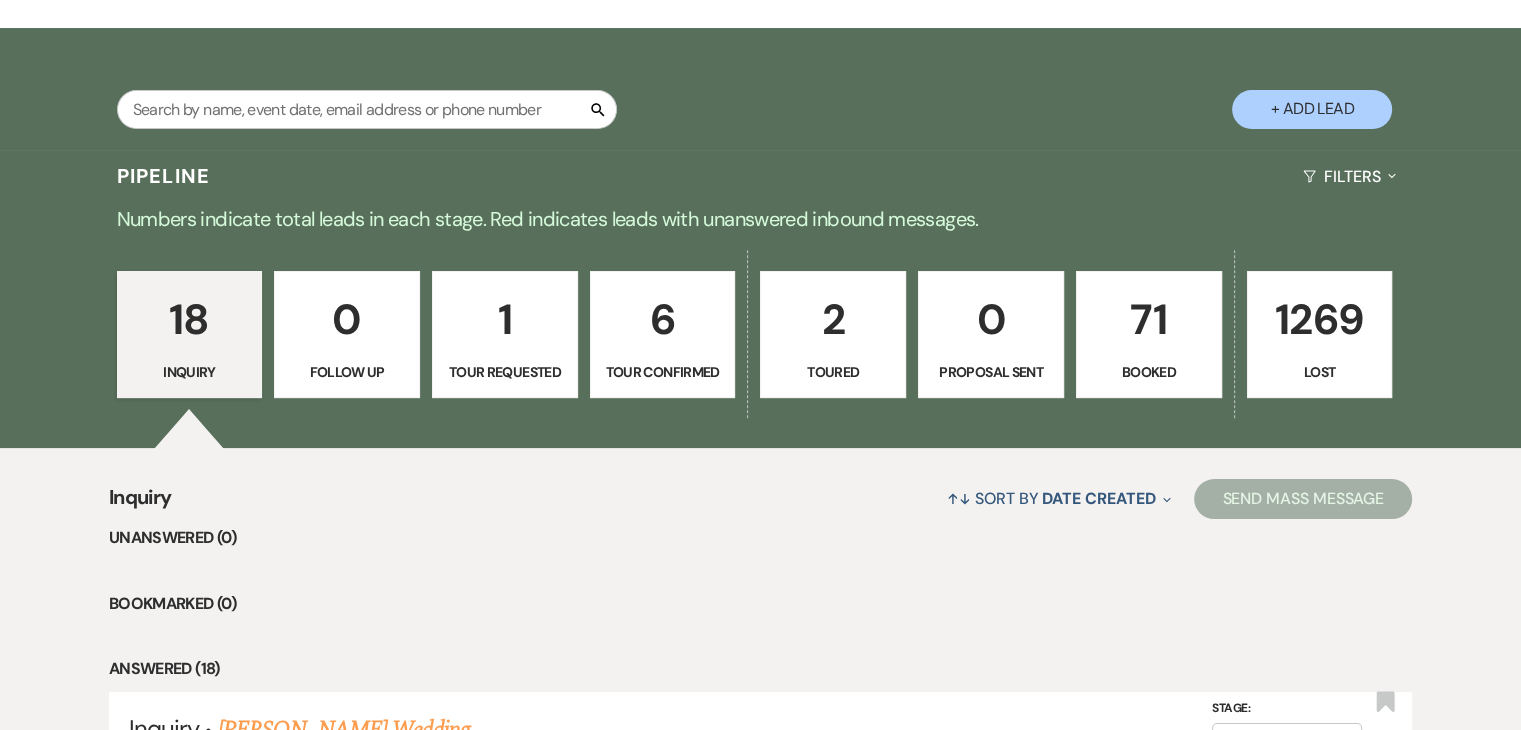 click on "71" at bounding box center (1149, 319) 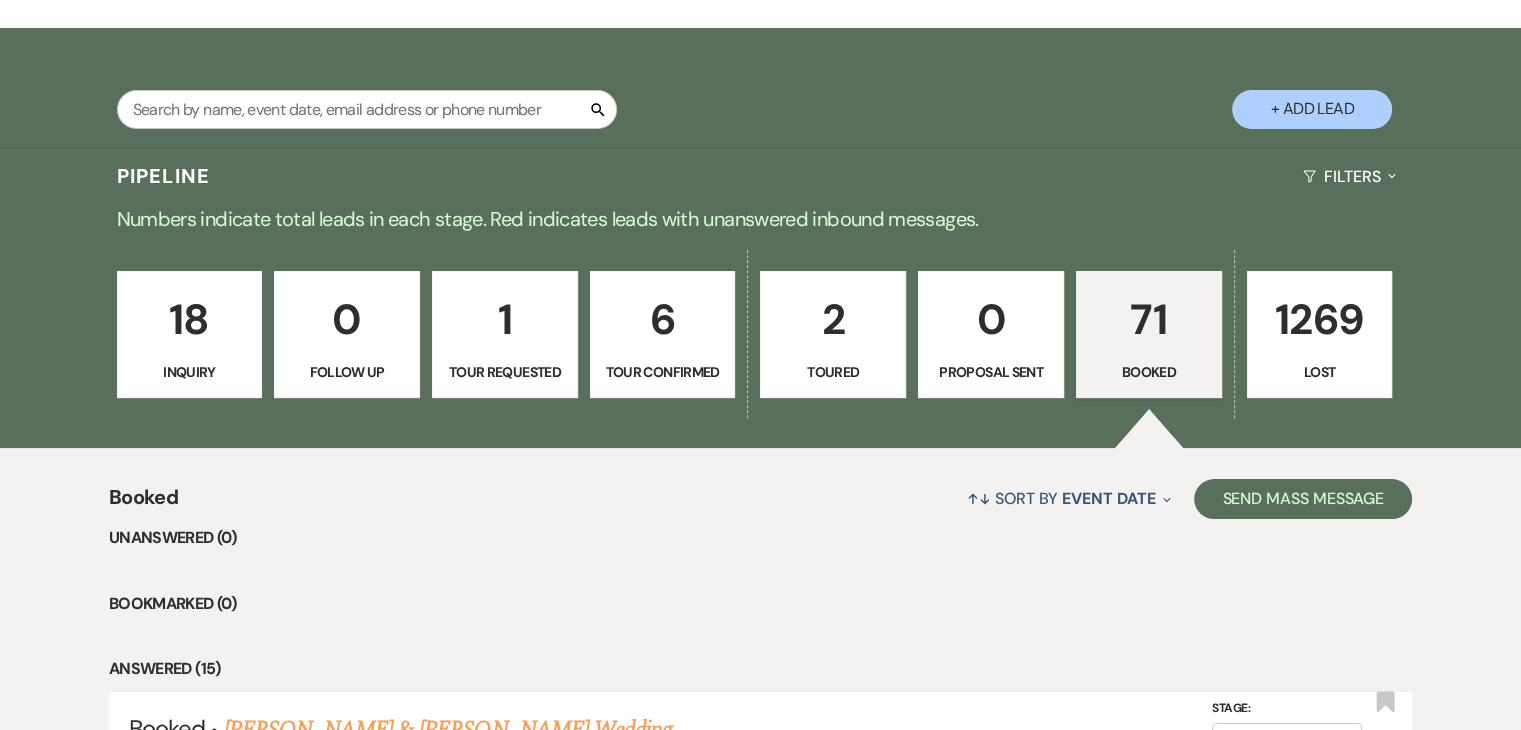 scroll, scrollTop: 944, scrollLeft: 0, axis: vertical 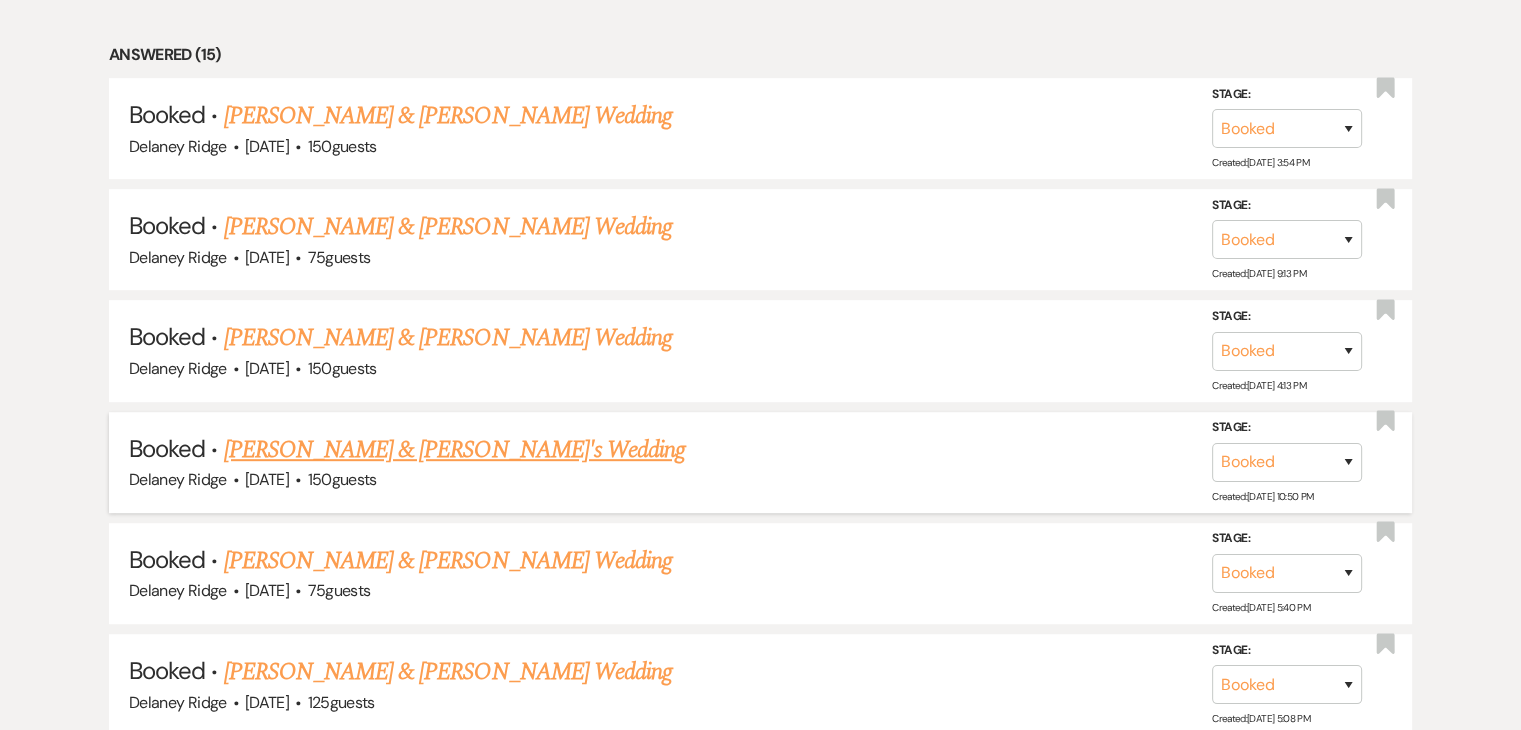 click on "[PERSON_NAME] & [PERSON_NAME]'s Wedding" at bounding box center [455, 450] 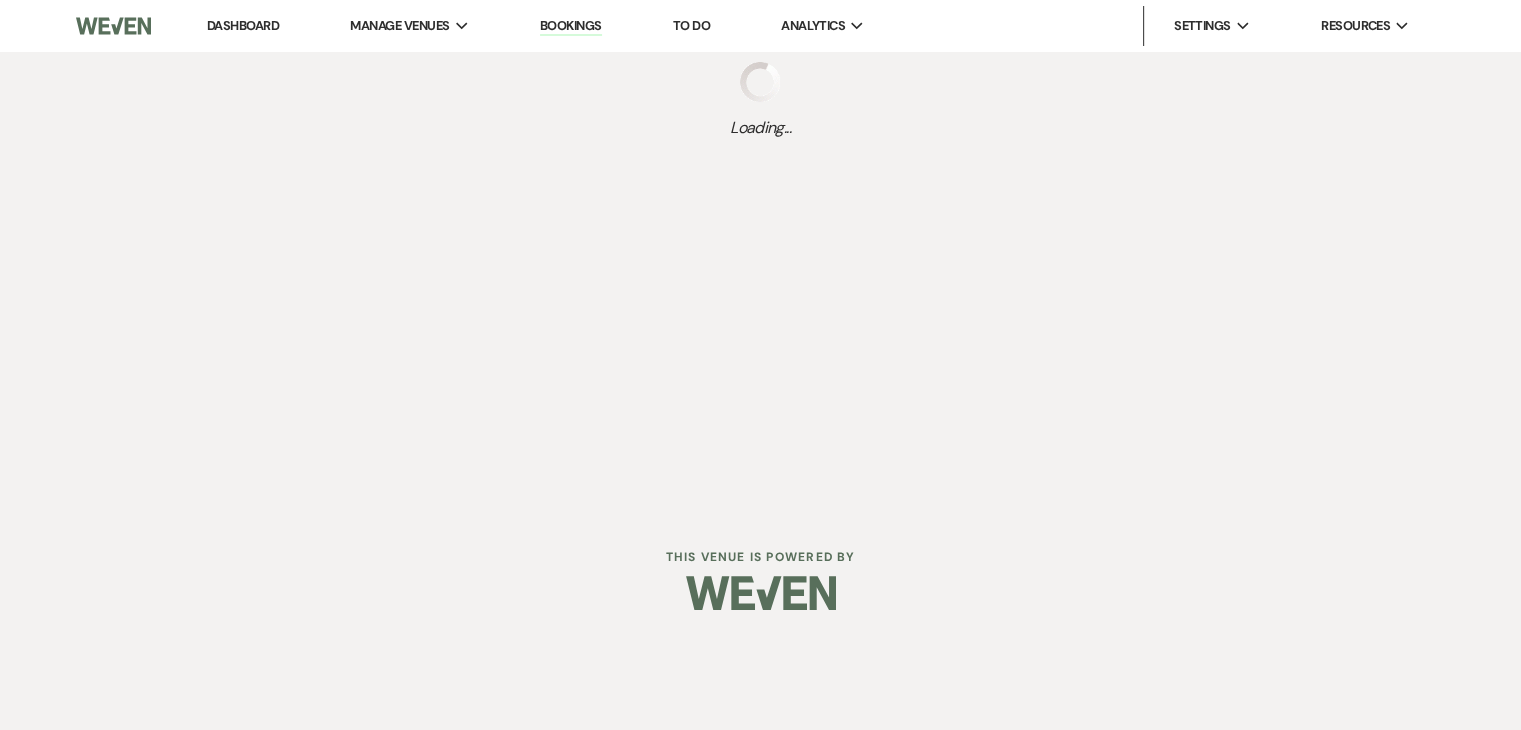 scroll, scrollTop: 0, scrollLeft: 0, axis: both 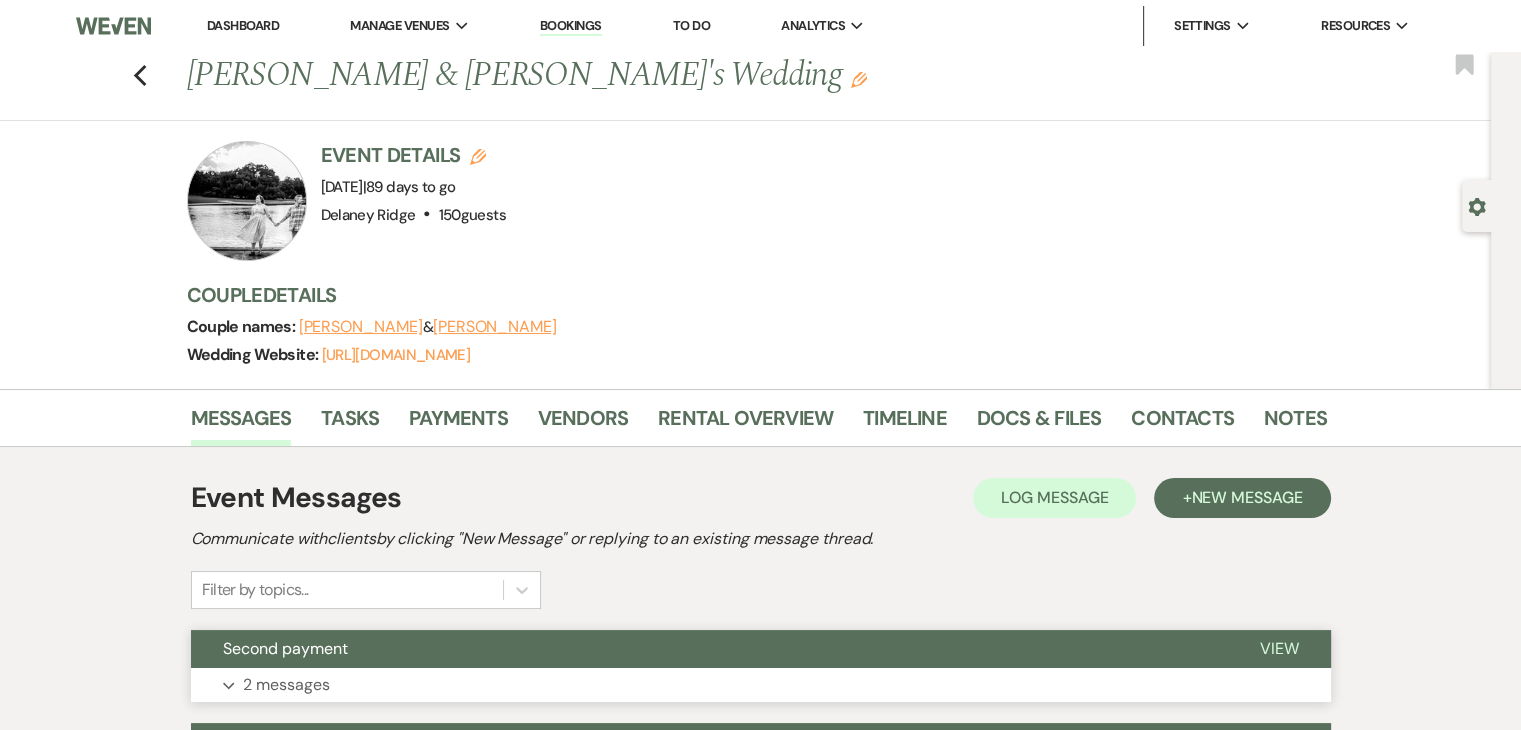 click on "Second payment" at bounding box center (709, 649) 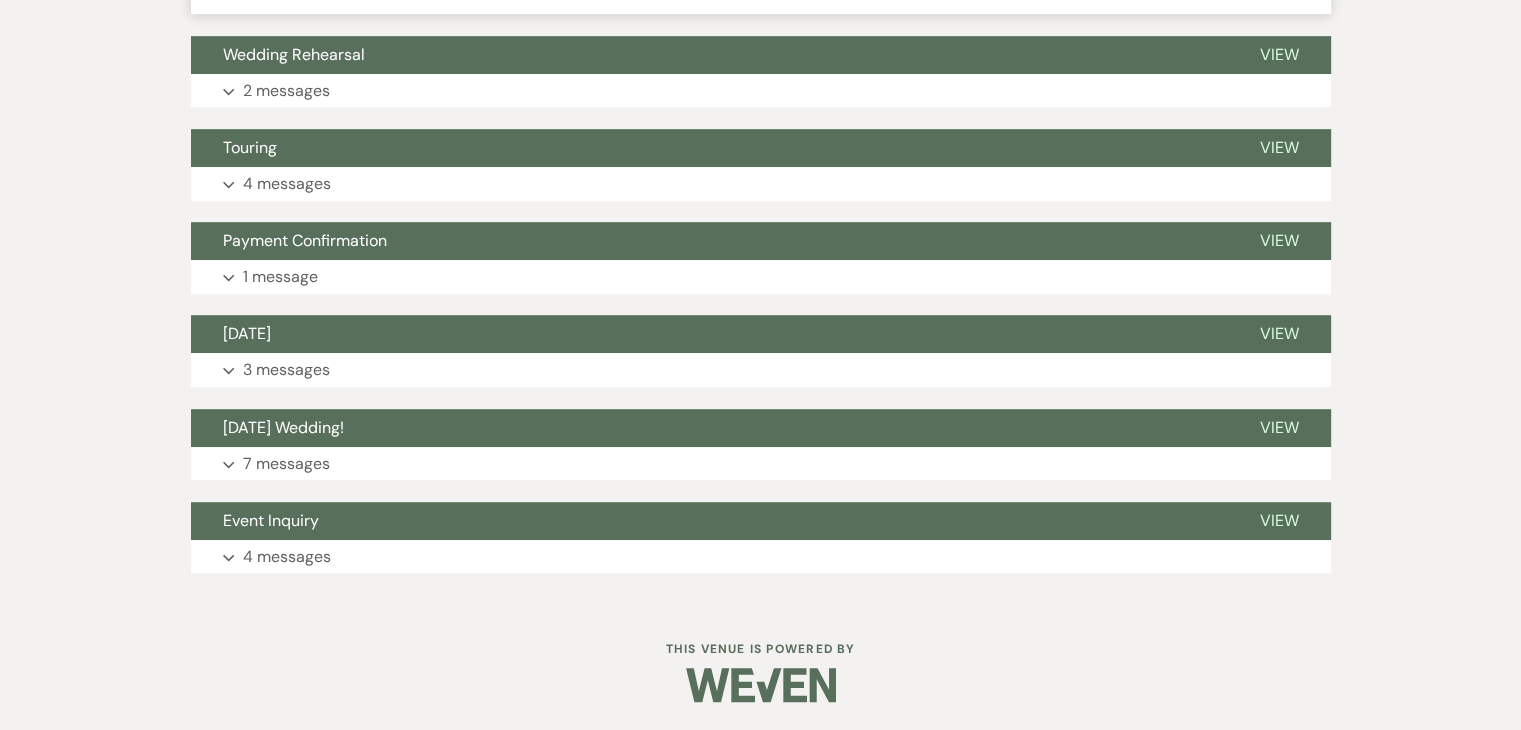 scroll, scrollTop: 1133, scrollLeft: 0, axis: vertical 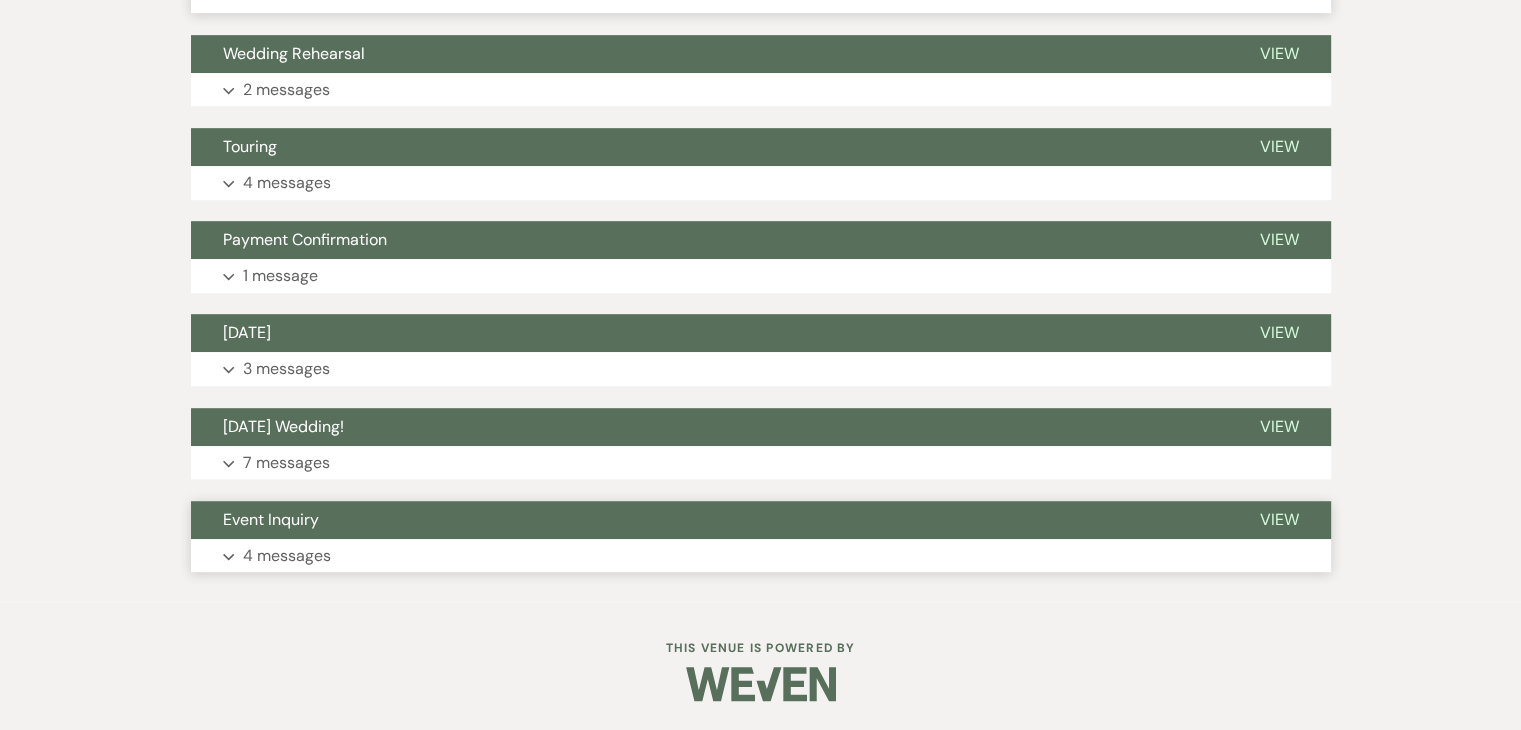 click on "Expand 4 messages" at bounding box center [761, 556] 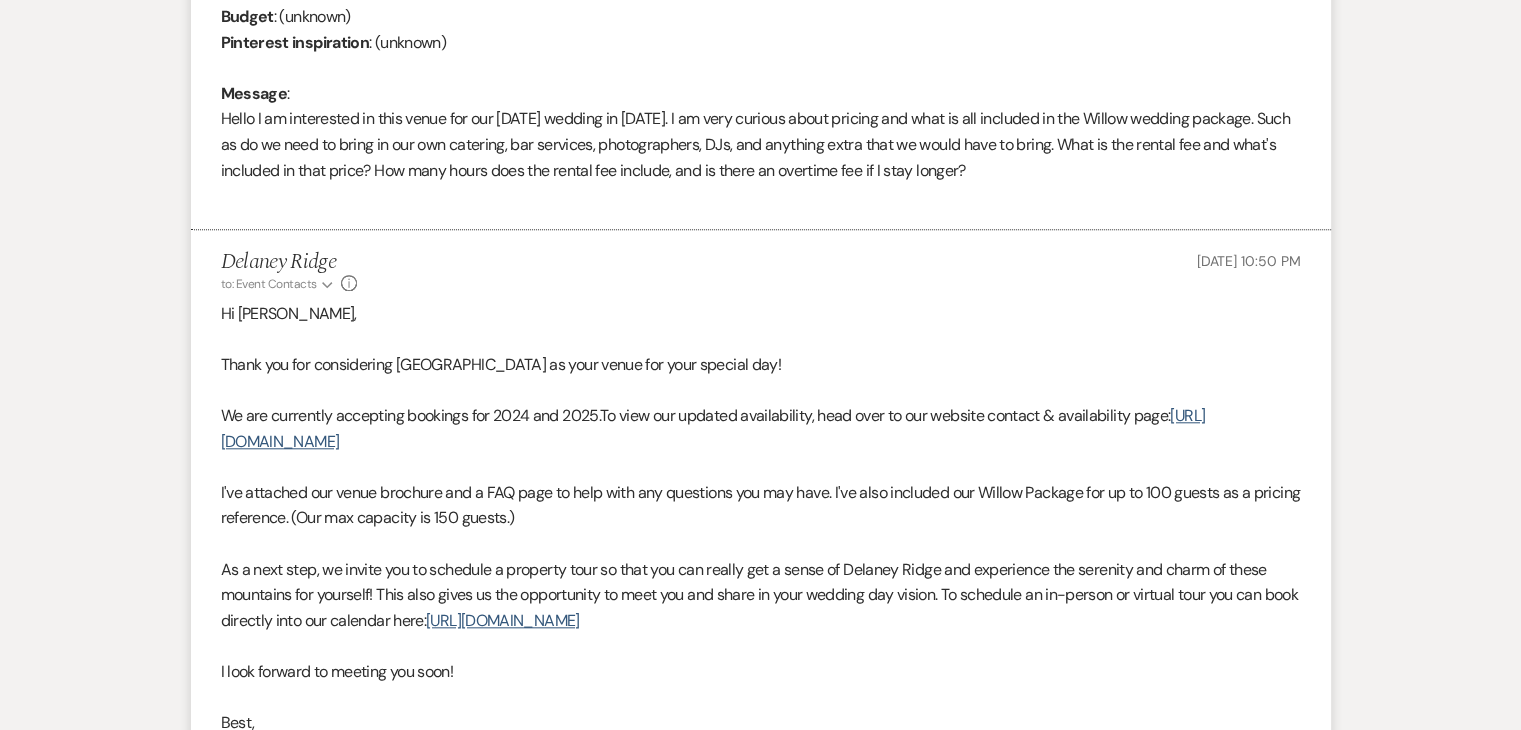 scroll, scrollTop: 1876, scrollLeft: 0, axis: vertical 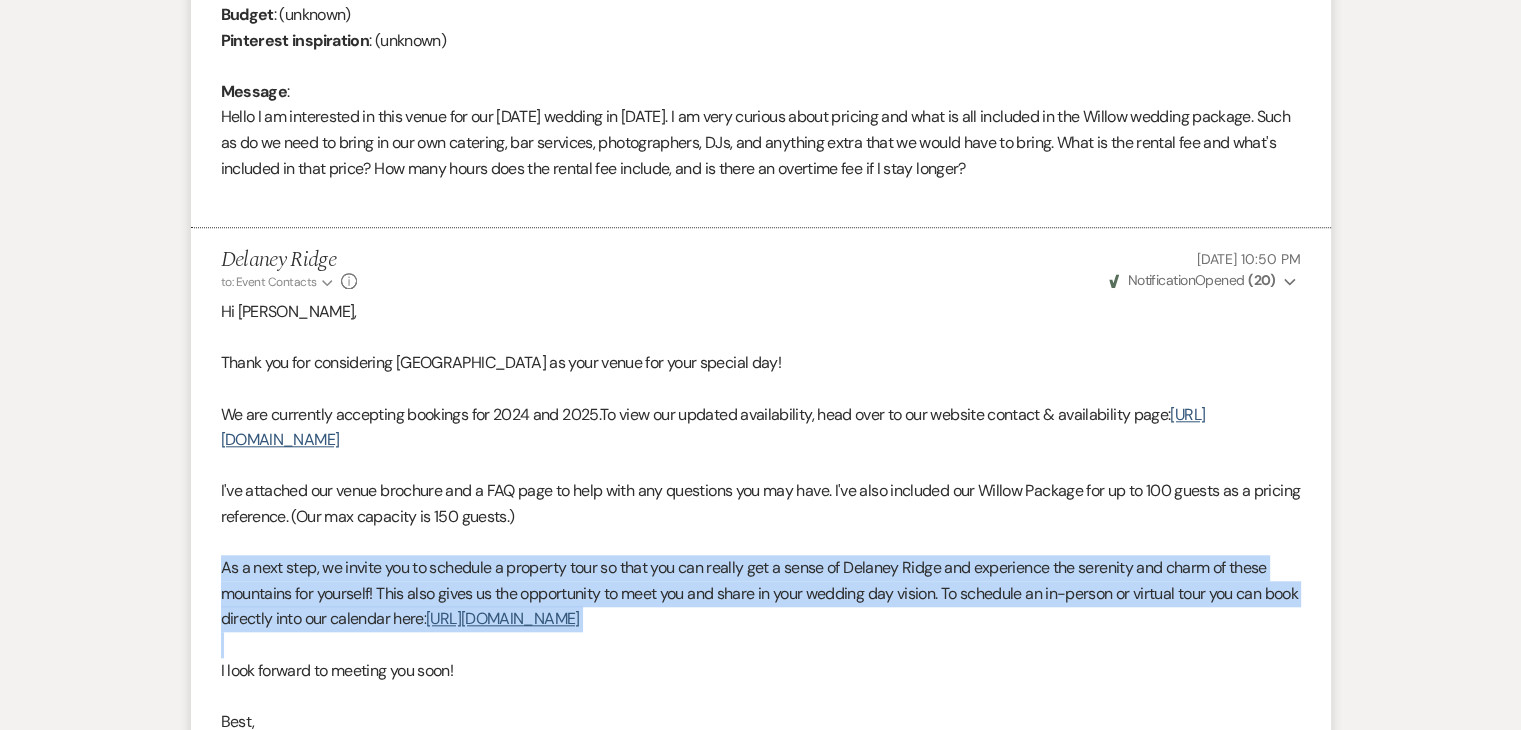 drag, startPoint x: 224, startPoint y: 566, endPoint x: 484, endPoint y: 645, distance: 271.737 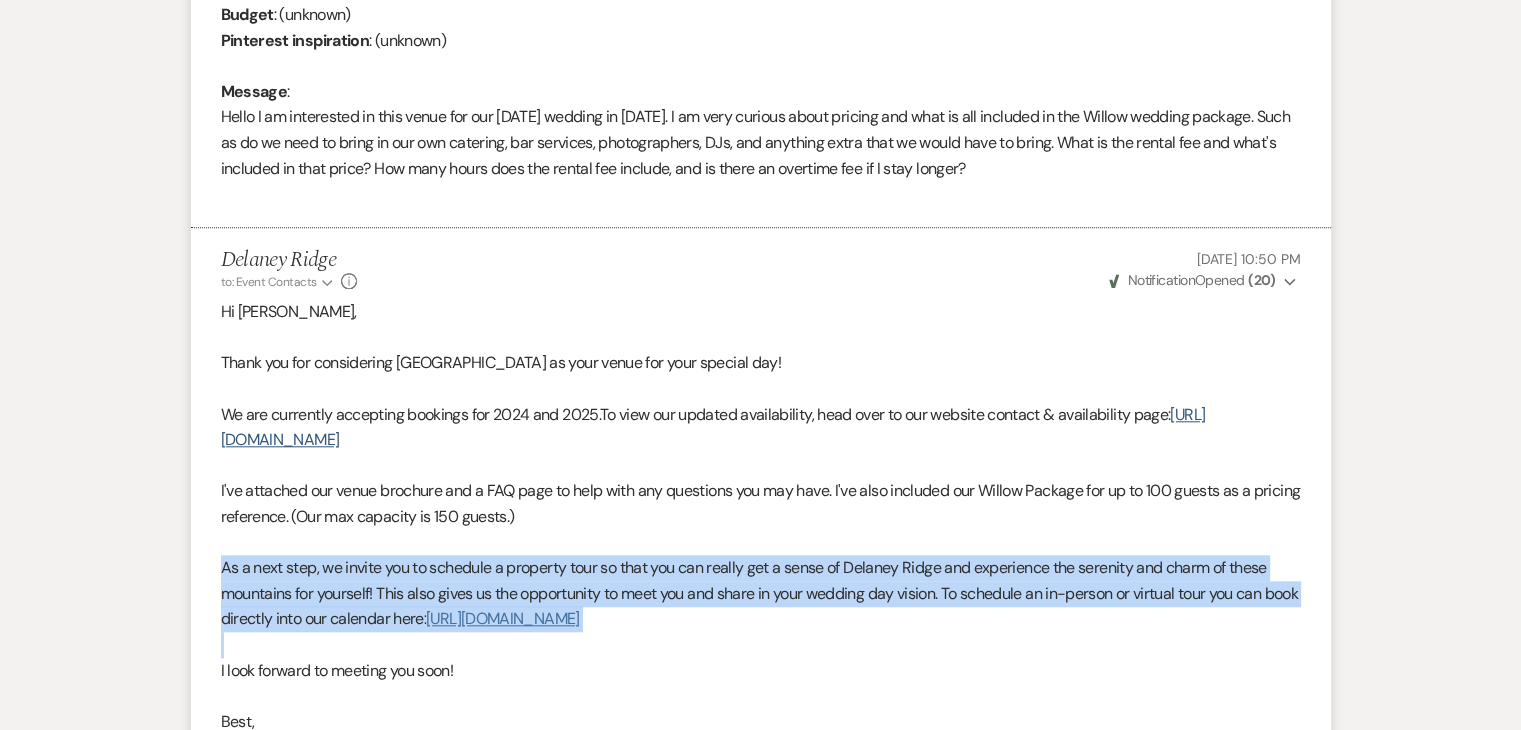 copy on "As a next step, we invite you to schedule a property tour so that you can really get a sense of Delaney Ridge and experience the serenity and charm of these mountains for yourself! This also gives us the opportunity to meet you and share in your wedding day vision. To schedule an in-person or virtual tour you can book directly into our calendar here:  [URL][DOMAIN_NAME]" 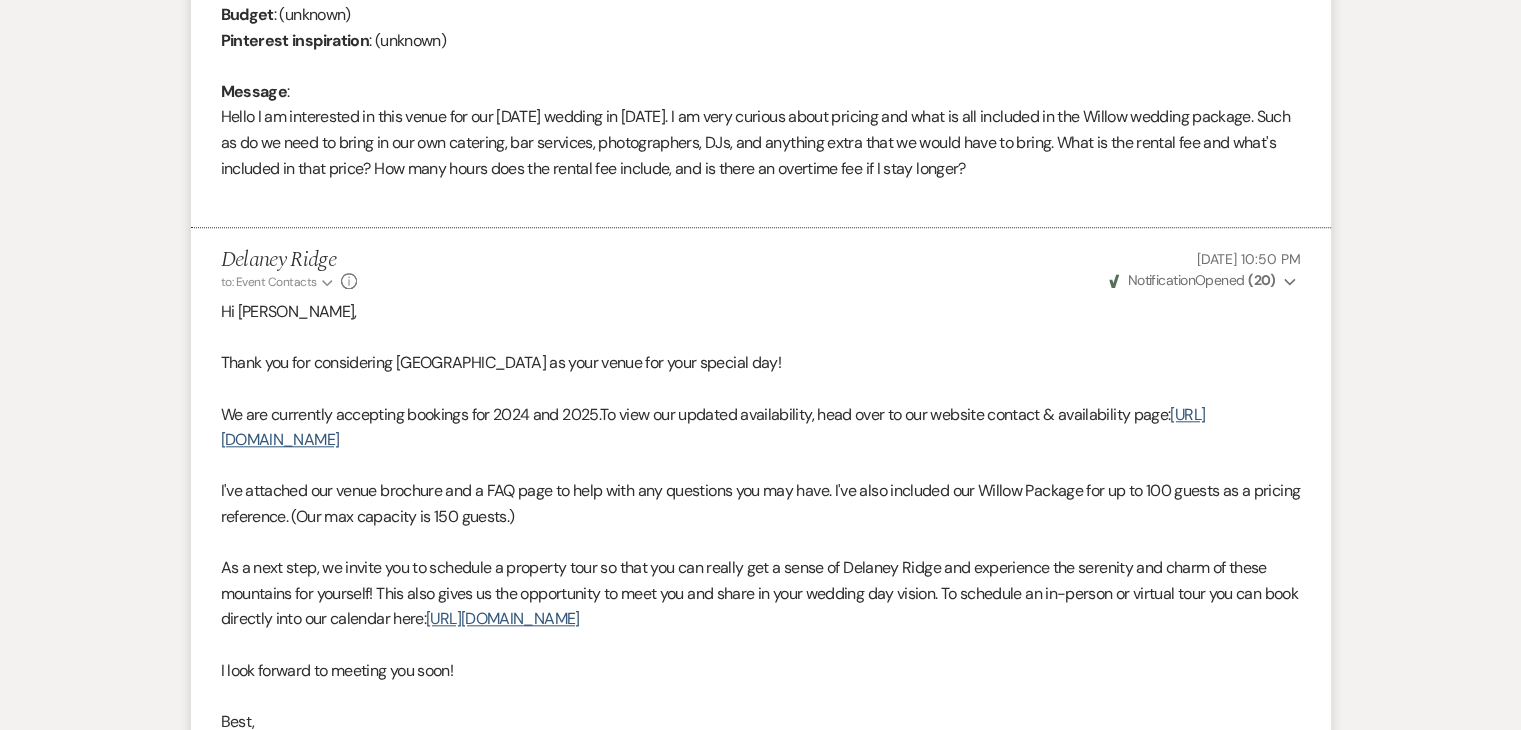 click at bounding box center (761, 338) 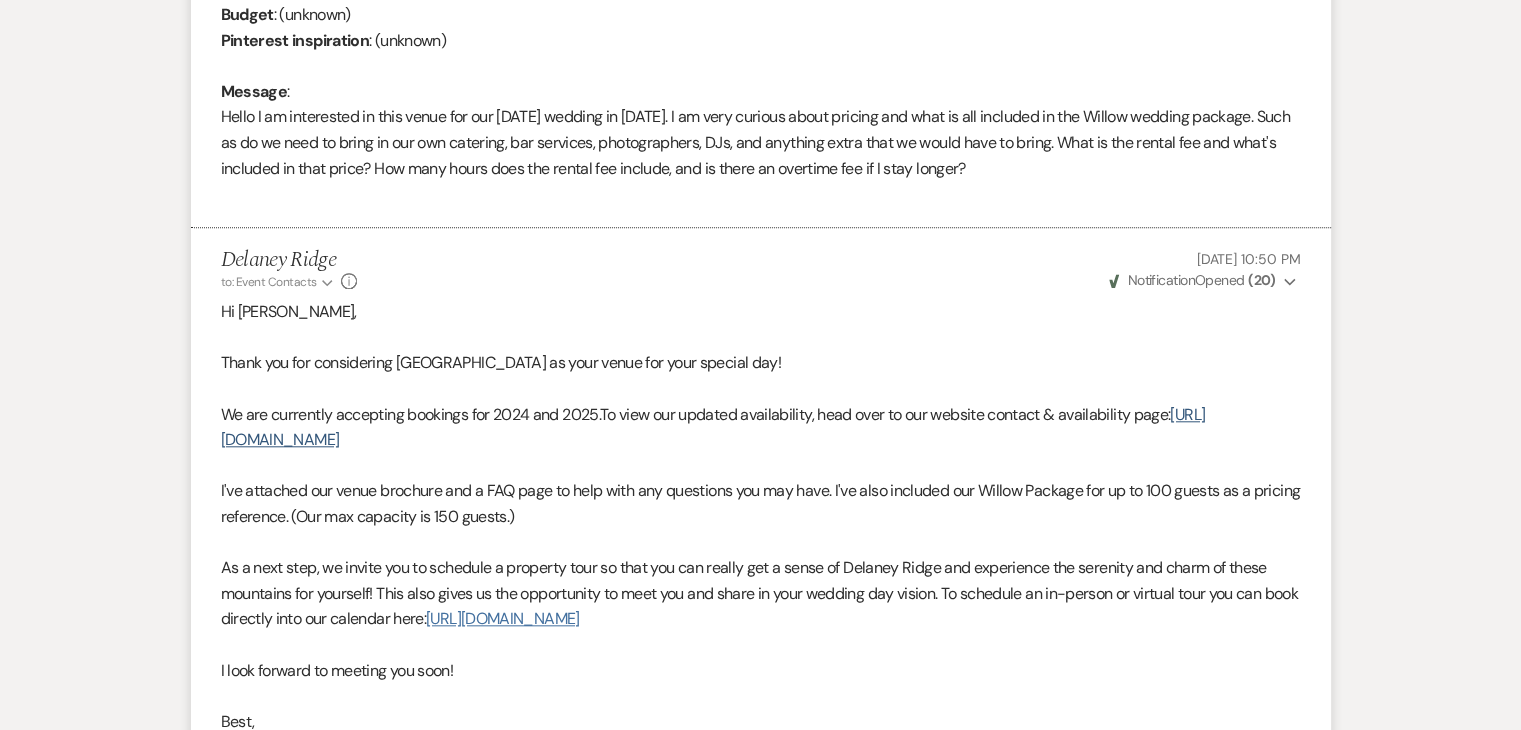 click on "[URL][DOMAIN_NAME]" at bounding box center (502, 618) 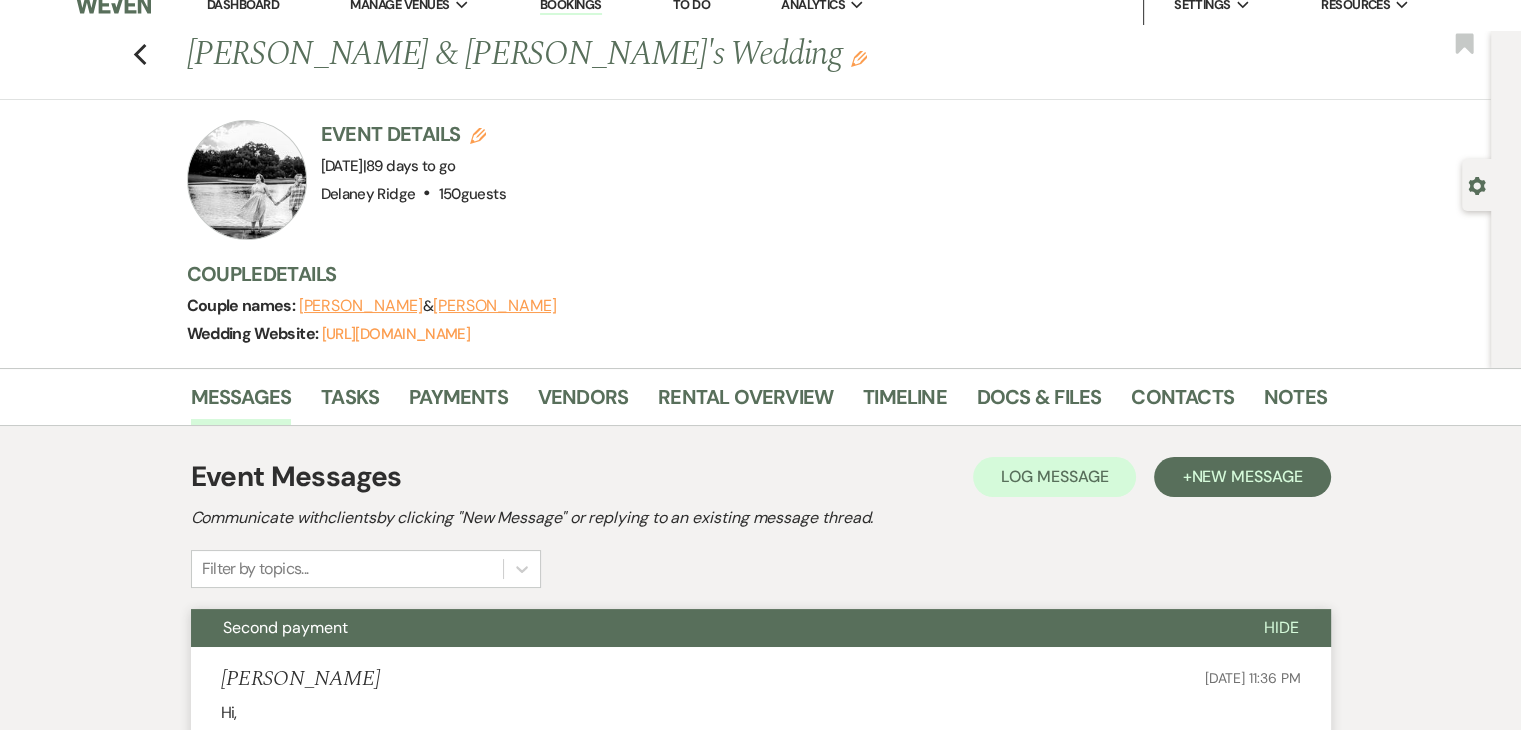 scroll, scrollTop: 0, scrollLeft: 0, axis: both 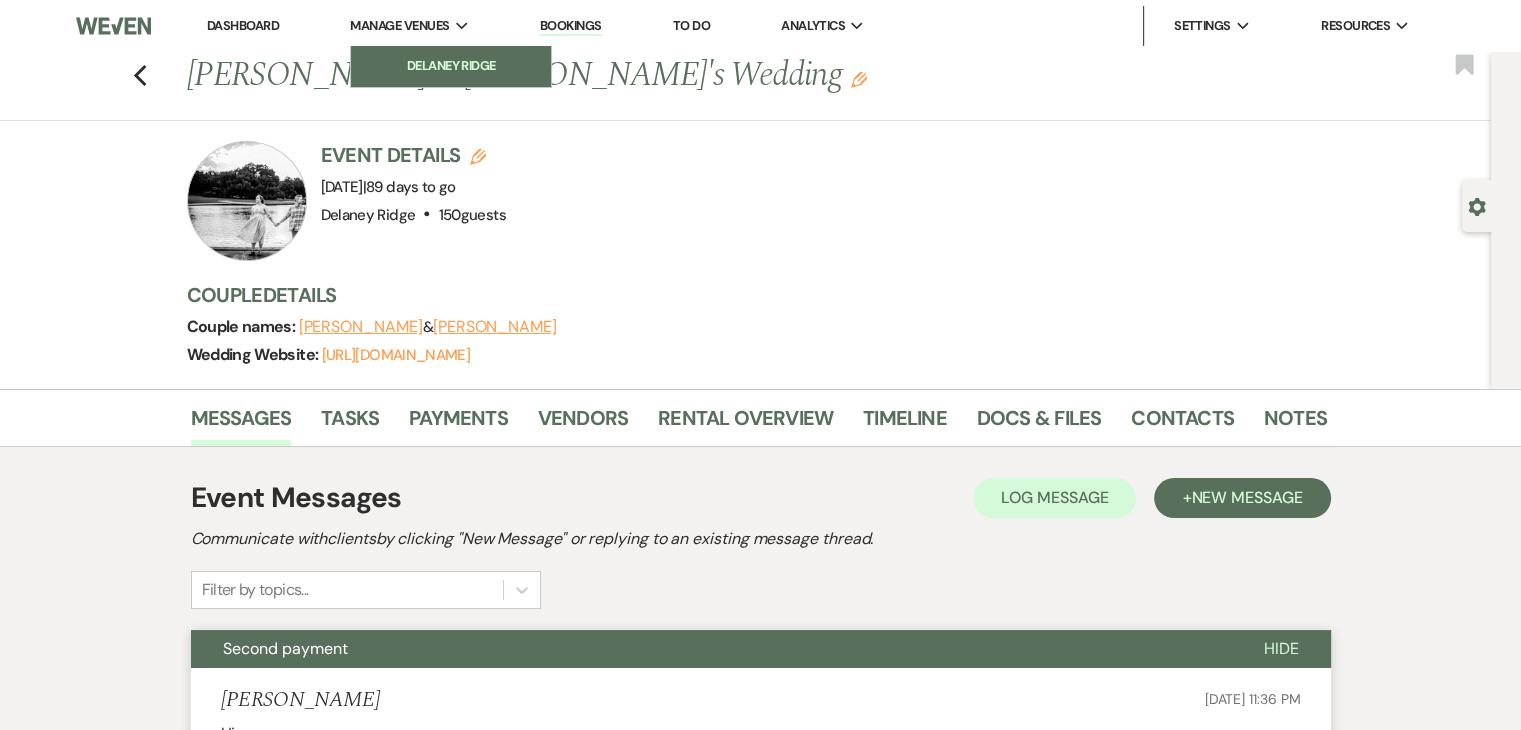 click on "Delaney Ridge" at bounding box center [451, 66] 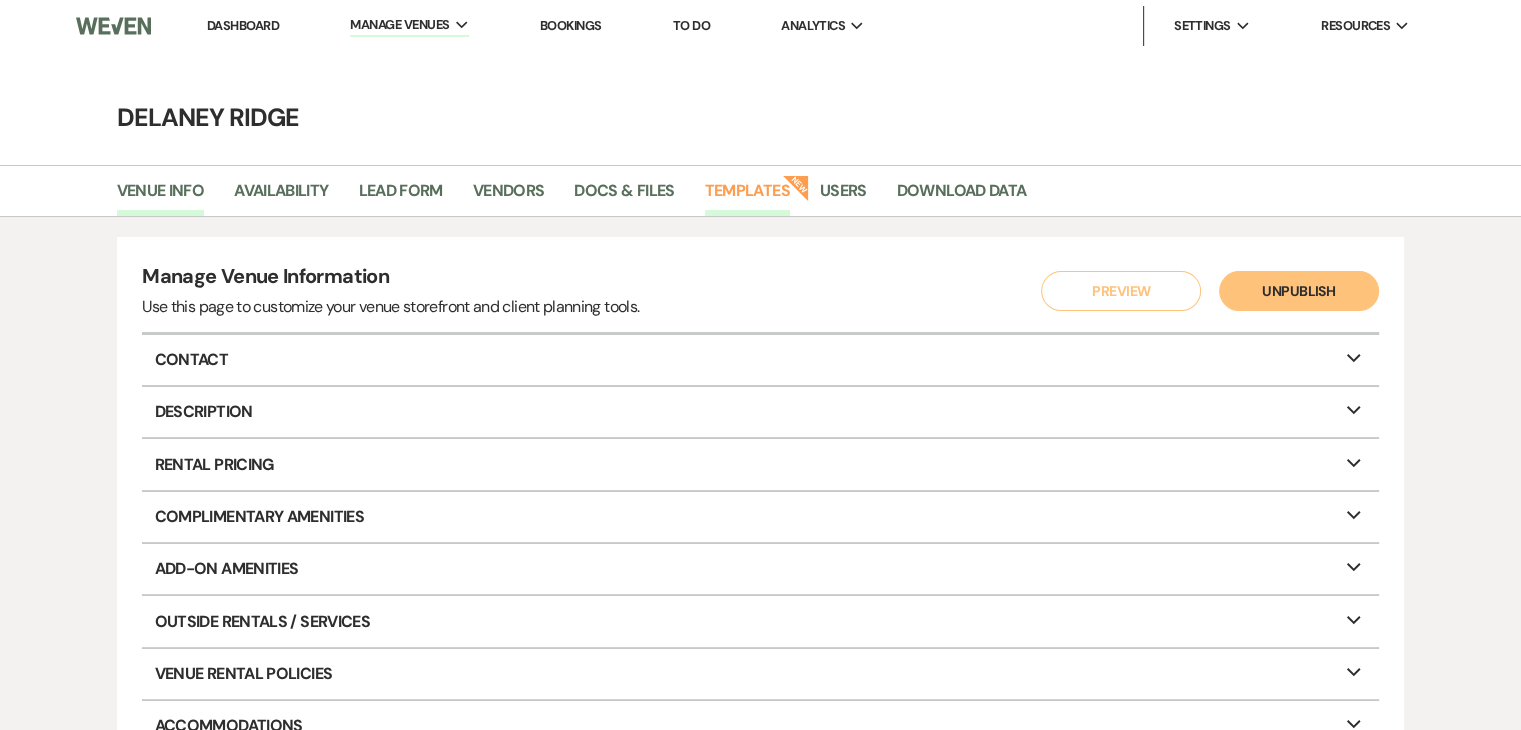 click on "Templates" at bounding box center [747, 197] 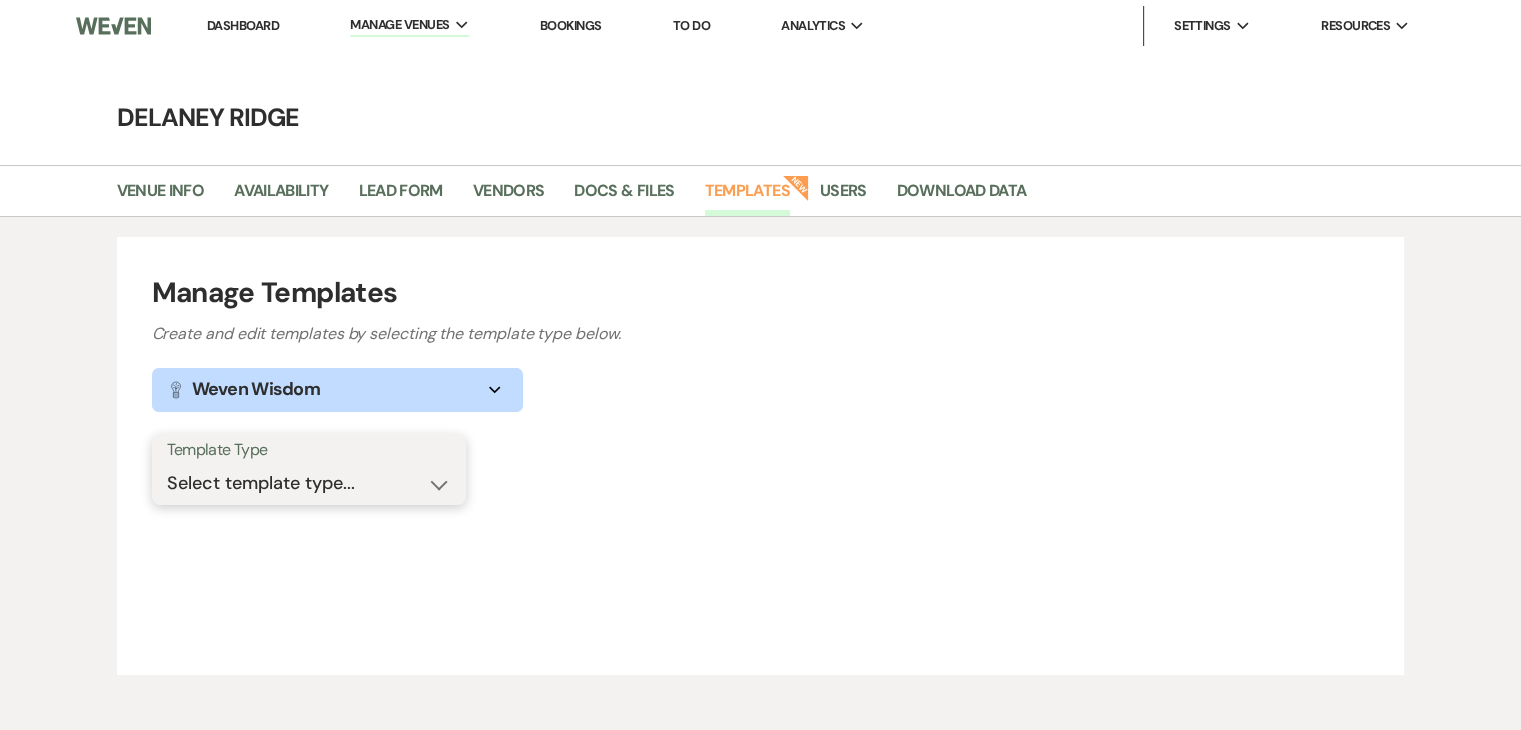 click on "Select template type... Task List Message Templates Payment Plan Inventory Items Categories" at bounding box center (309, 483) 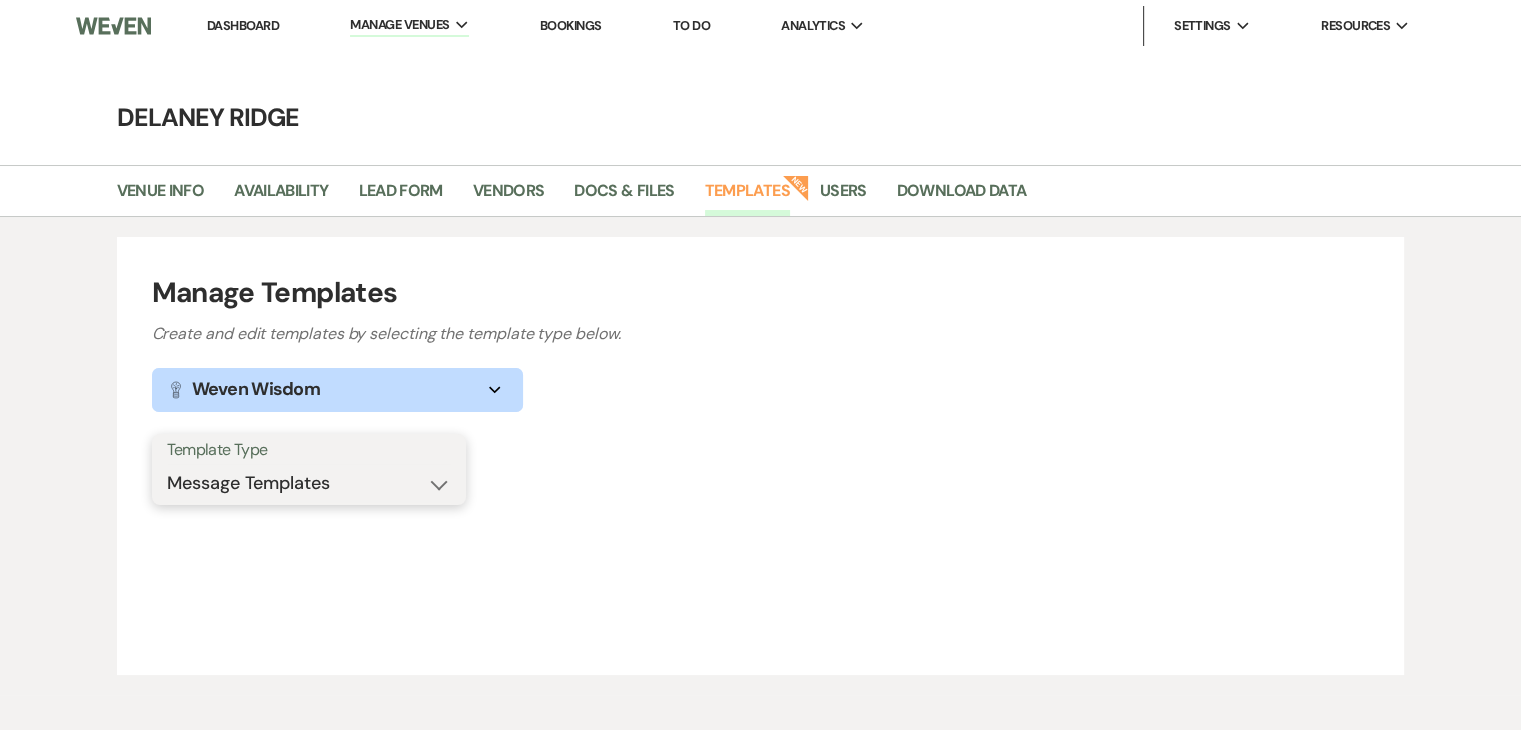 click on "Select template type... Task List Message Templates Payment Plan Inventory Items Categories" at bounding box center (309, 483) 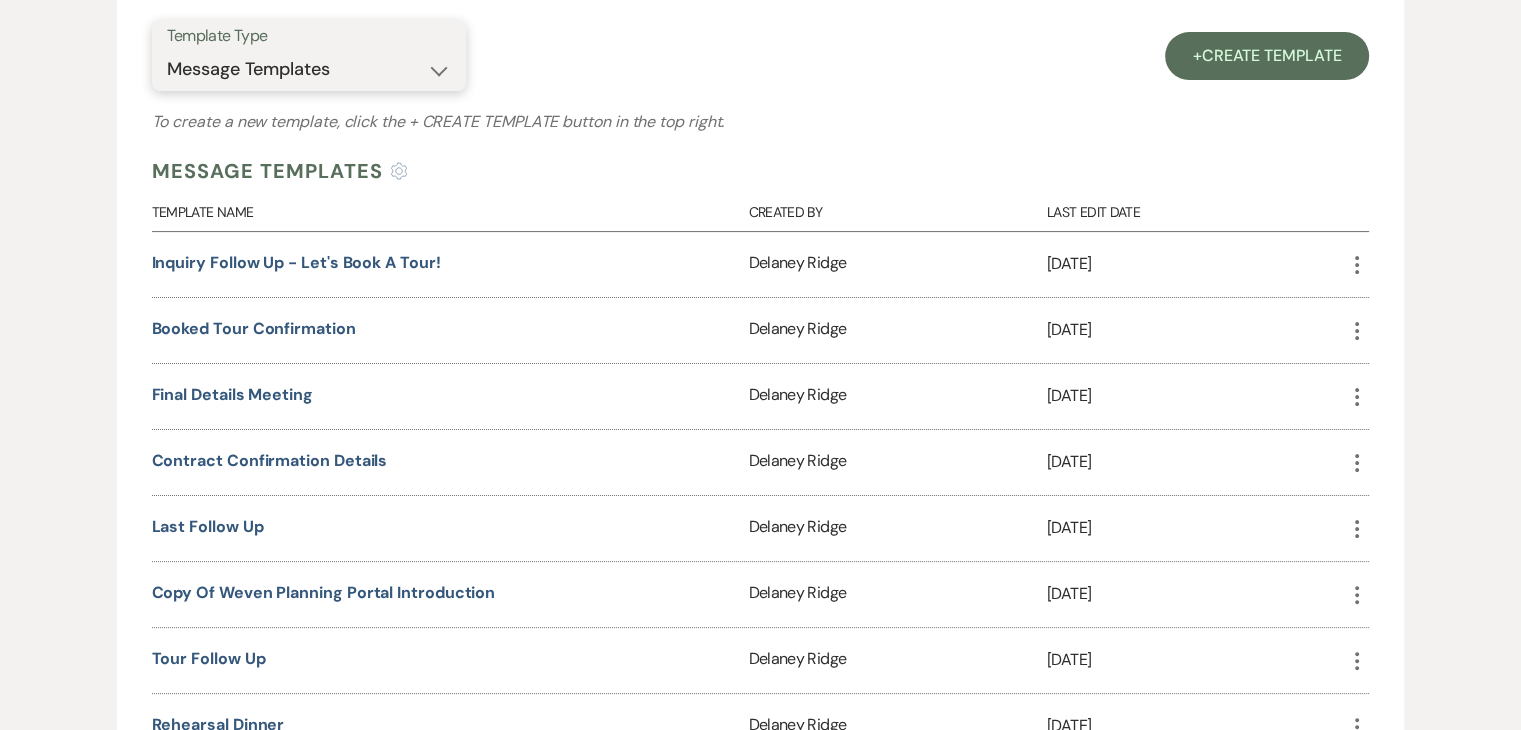 scroll, scrollTop: 415, scrollLeft: 0, axis: vertical 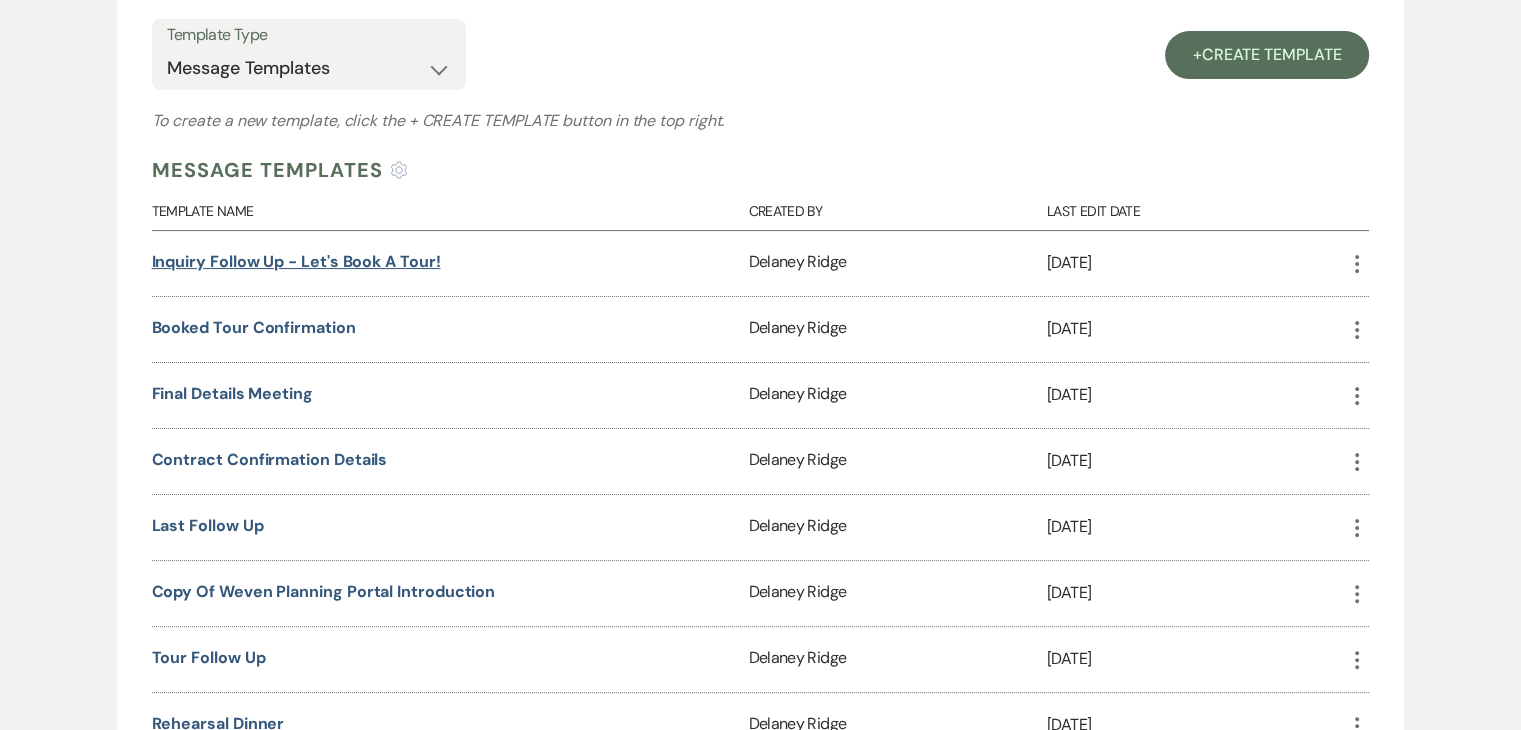 click on "Inquiry Follow Up - Let's Book a Tour!" at bounding box center [296, 261] 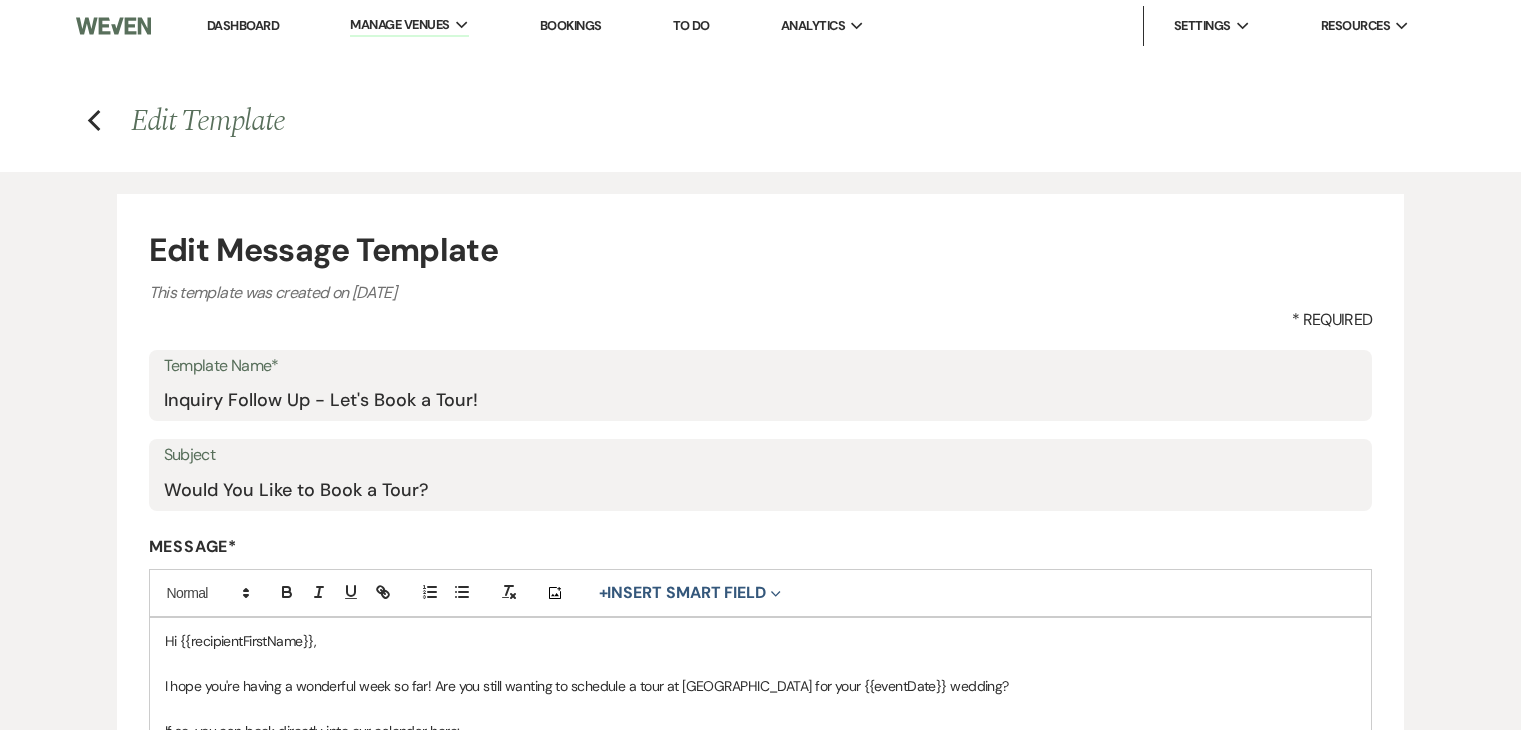 scroll, scrollTop: 0, scrollLeft: 0, axis: both 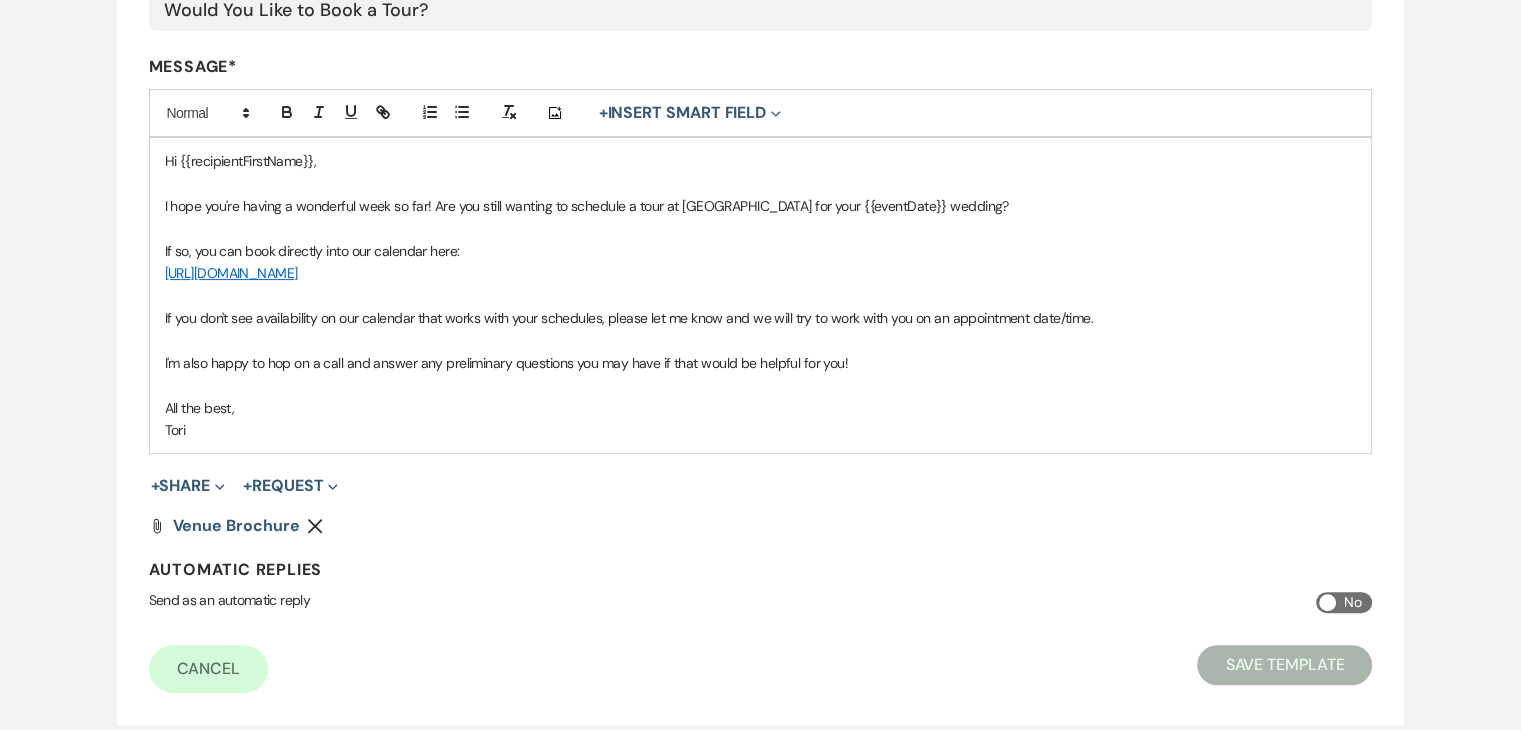 click on "[URL][DOMAIN_NAME]" at bounding box center [231, 273] 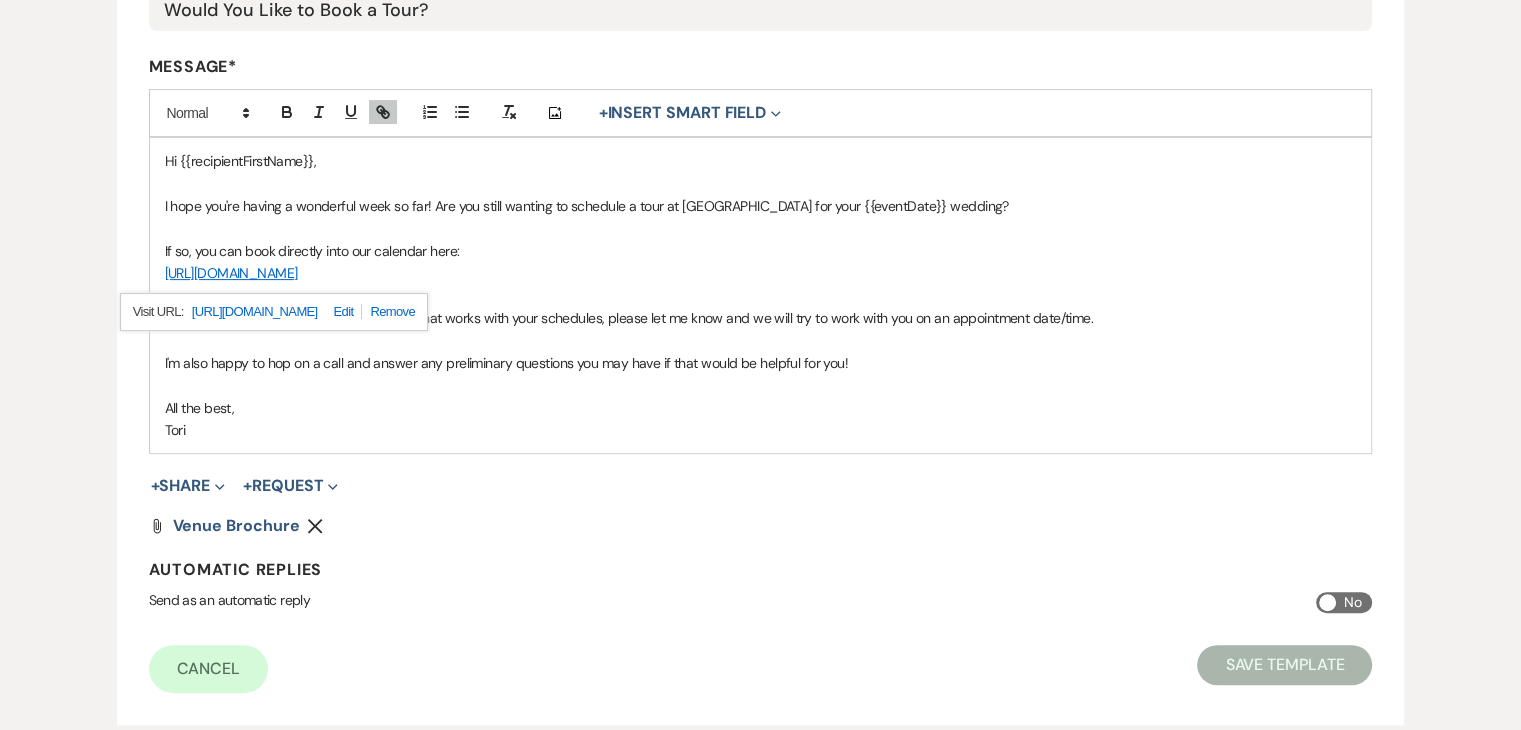 click on "[URL][DOMAIN_NAME]" at bounding box center [255, 312] 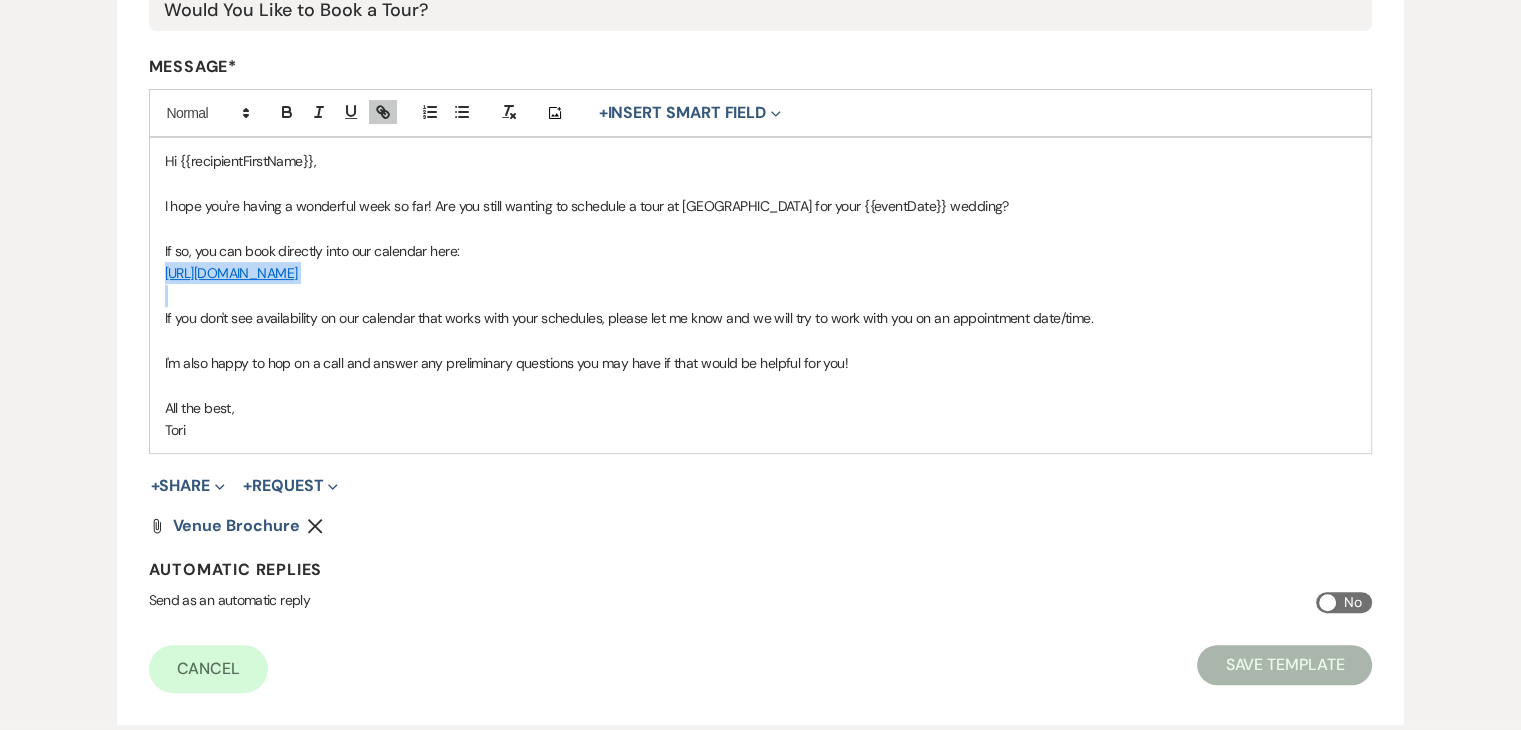 drag, startPoint x: 478, startPoint y: 264, endPoint x: 474, endPoint y: 241, distance: 23.345236 